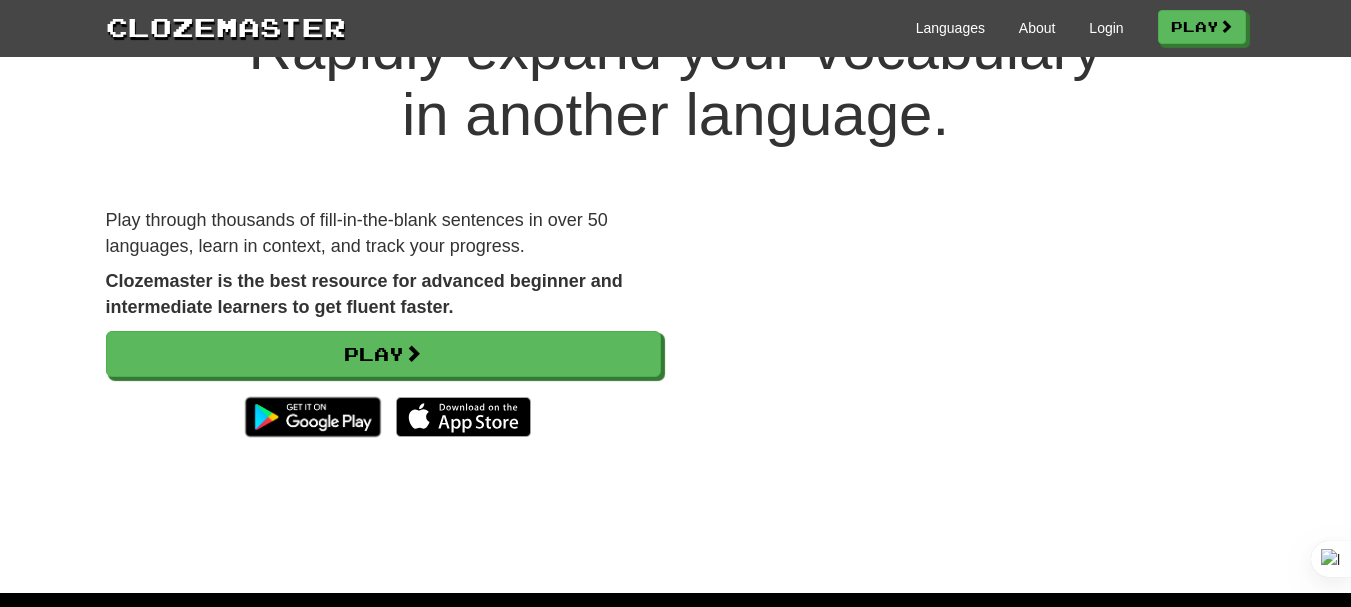 scroll, scrollTop: 105, scrollLeft: 0, axis: vertical 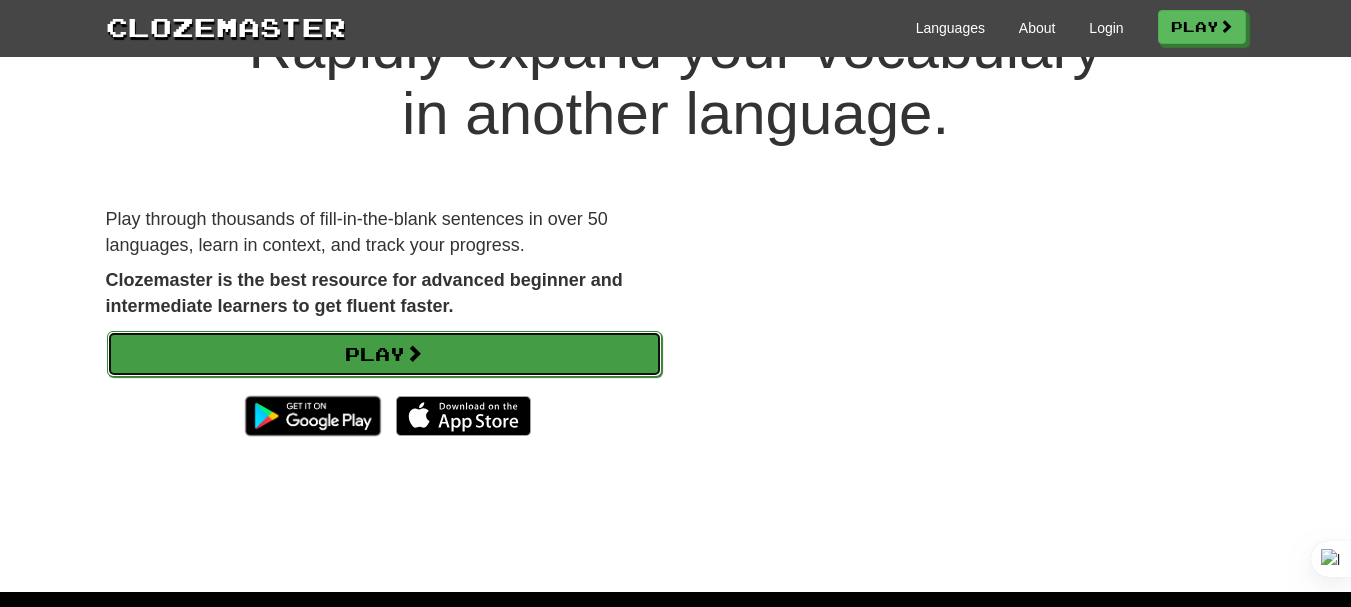 click on "Play" at bounding box center (384, 354) 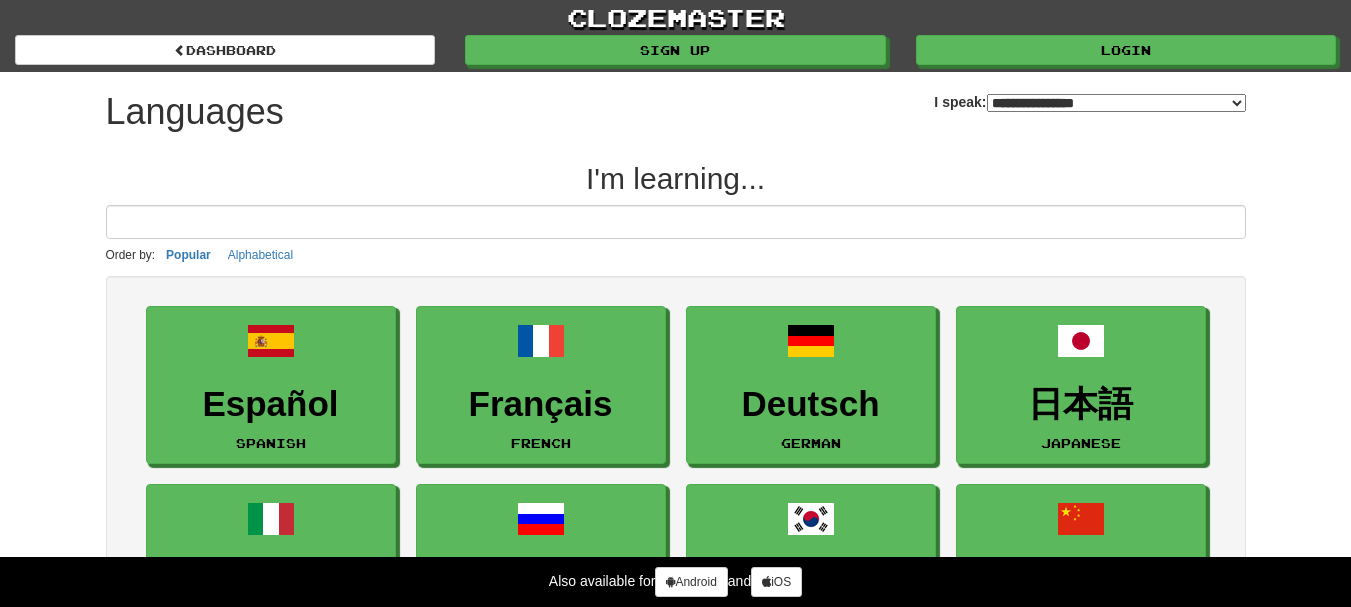 select on "*******" 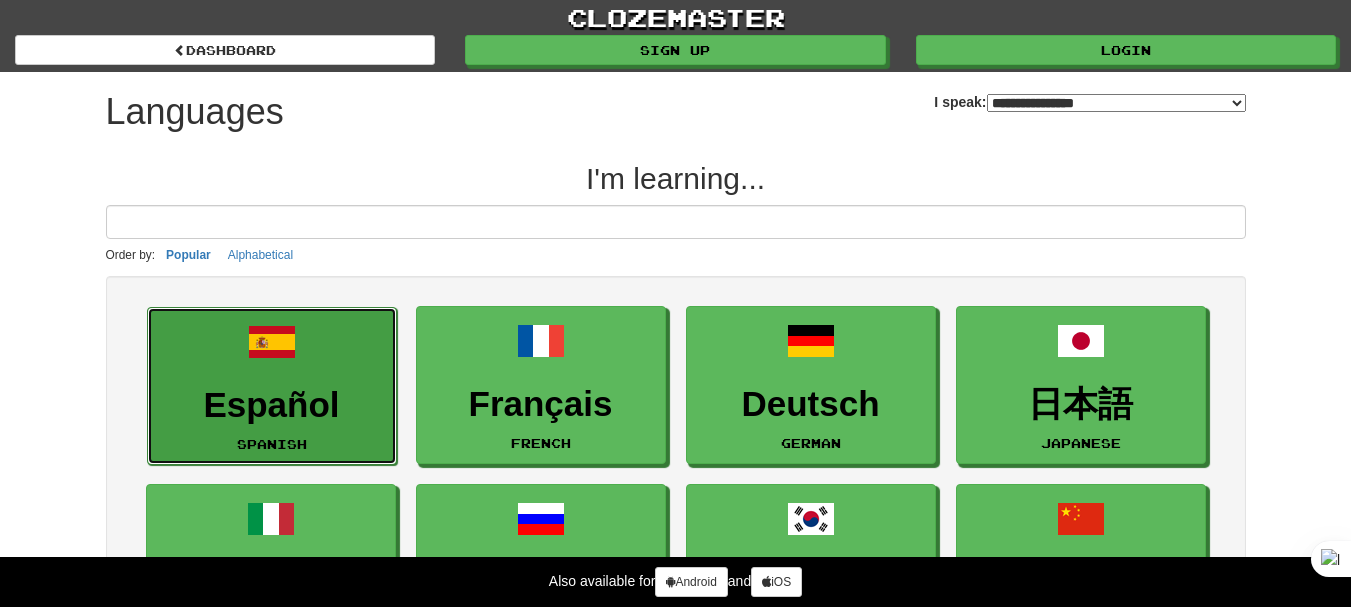 click on "Español" at bounding box center [272, 405] 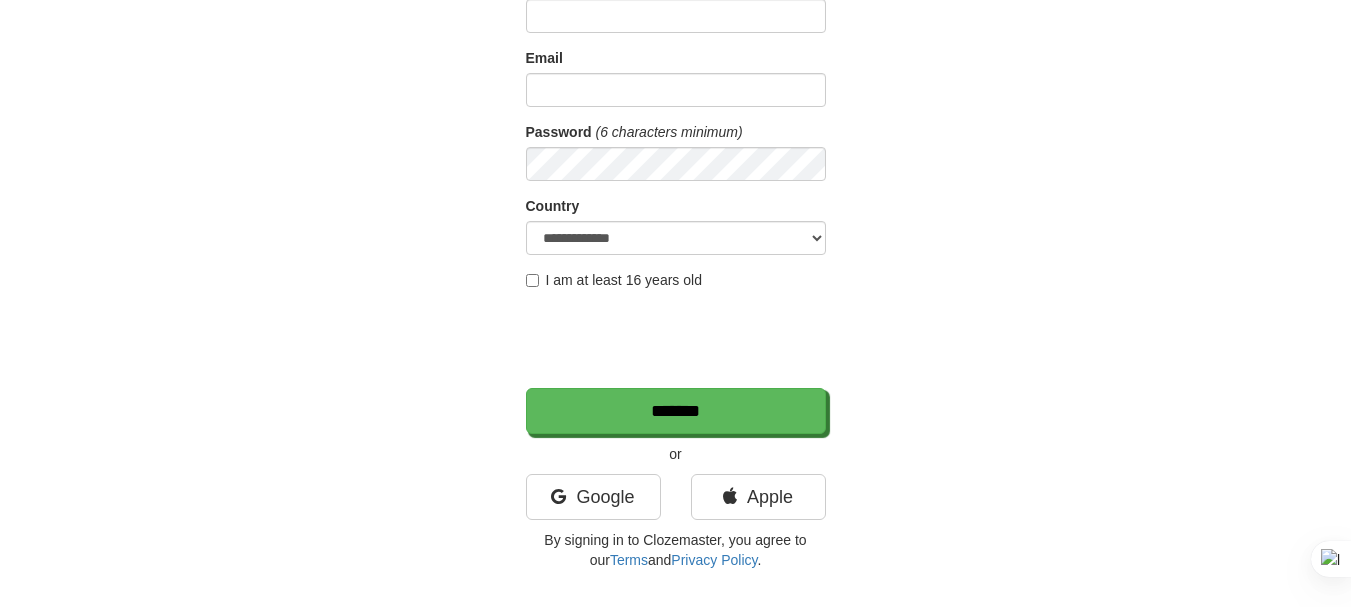 scroll, scrollTop: 158, scrollLeft: 0, axis: vertical 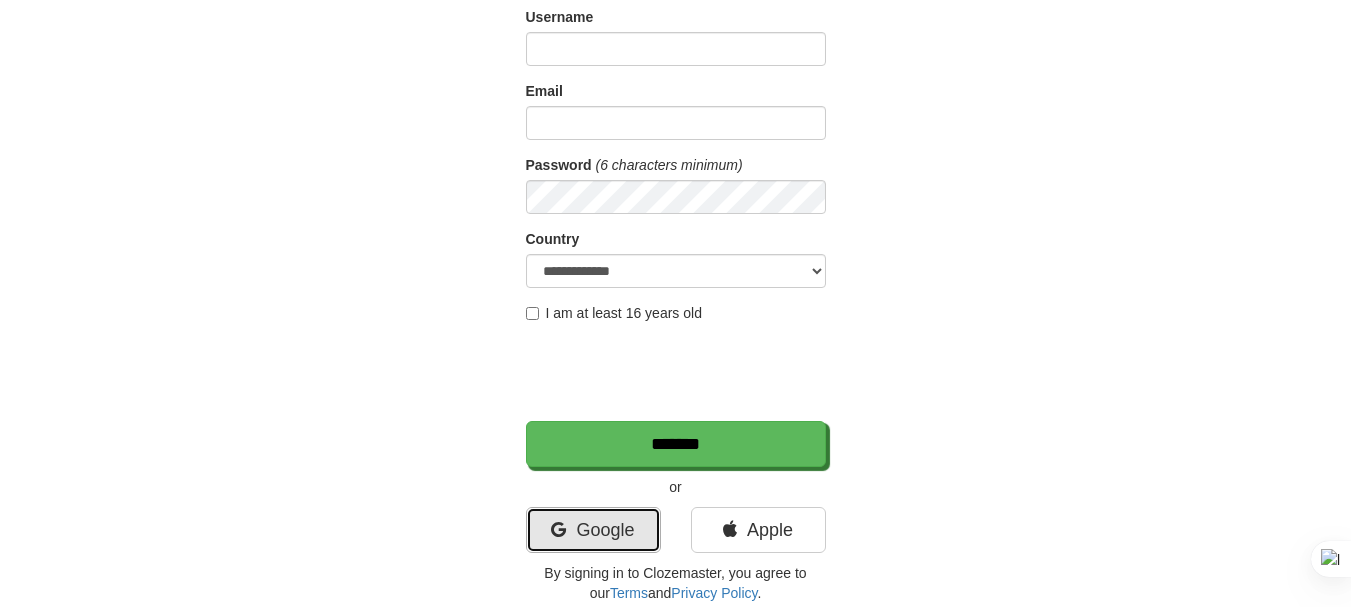 click on "Google" at bounding box center [593, 530] 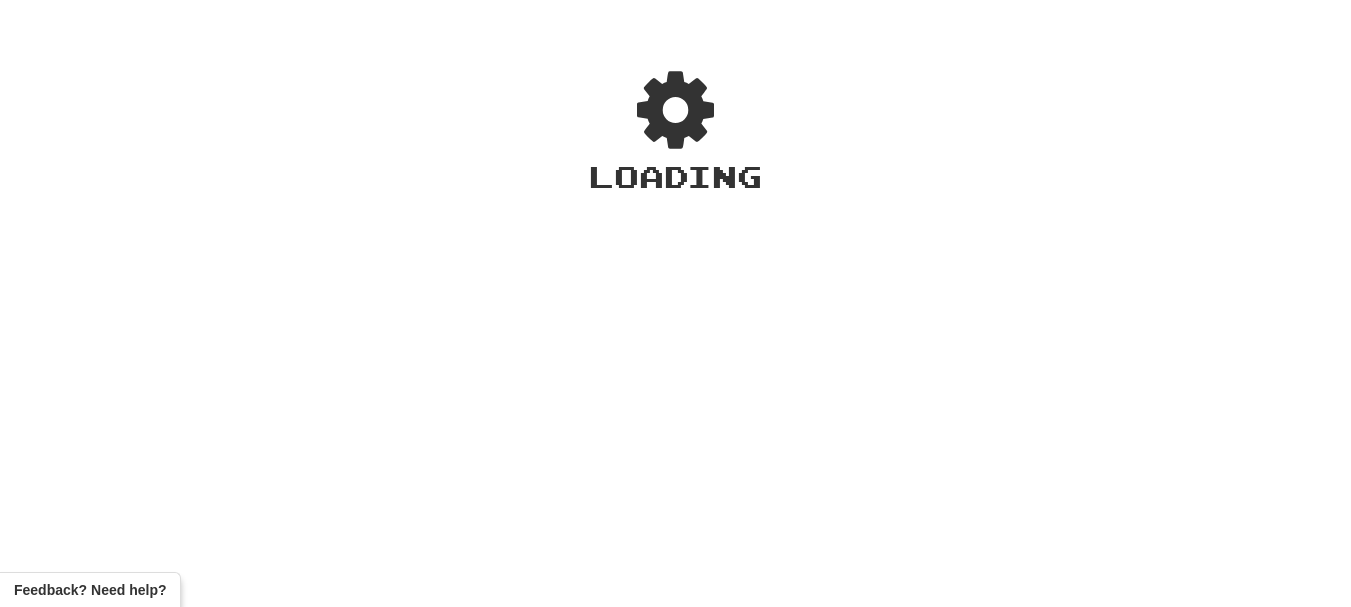 scroll, scrollTop: 0, scrollLeft: 0, axis: both 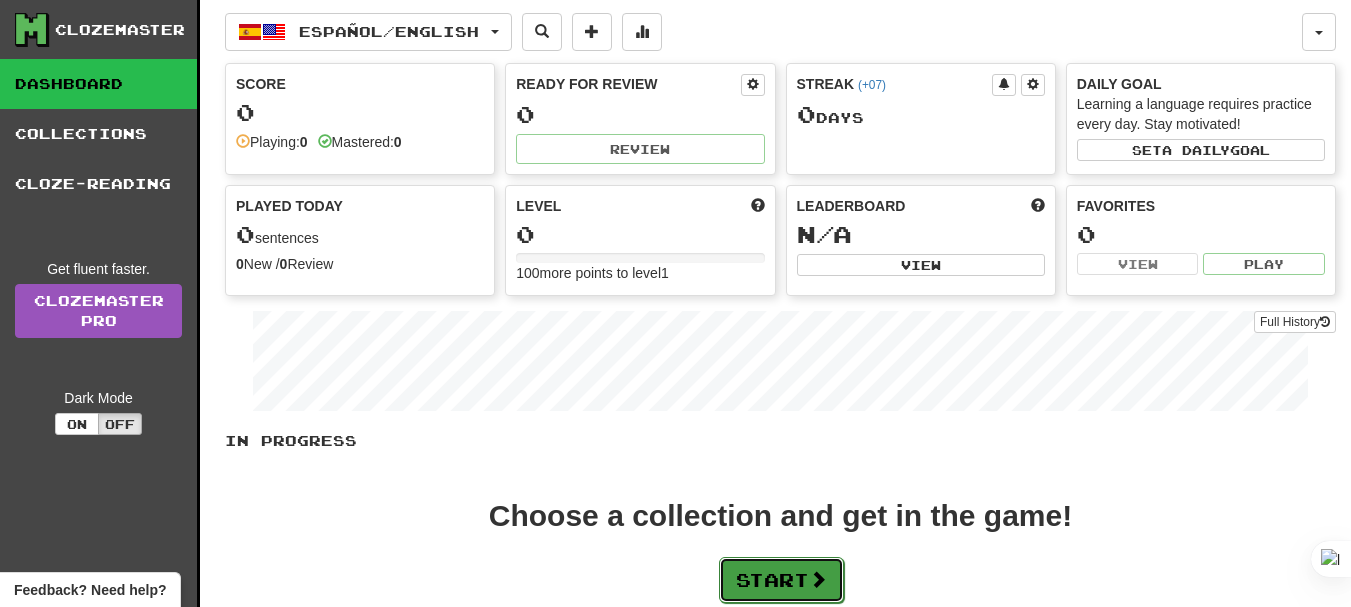 click at bounding box center (818, 579) 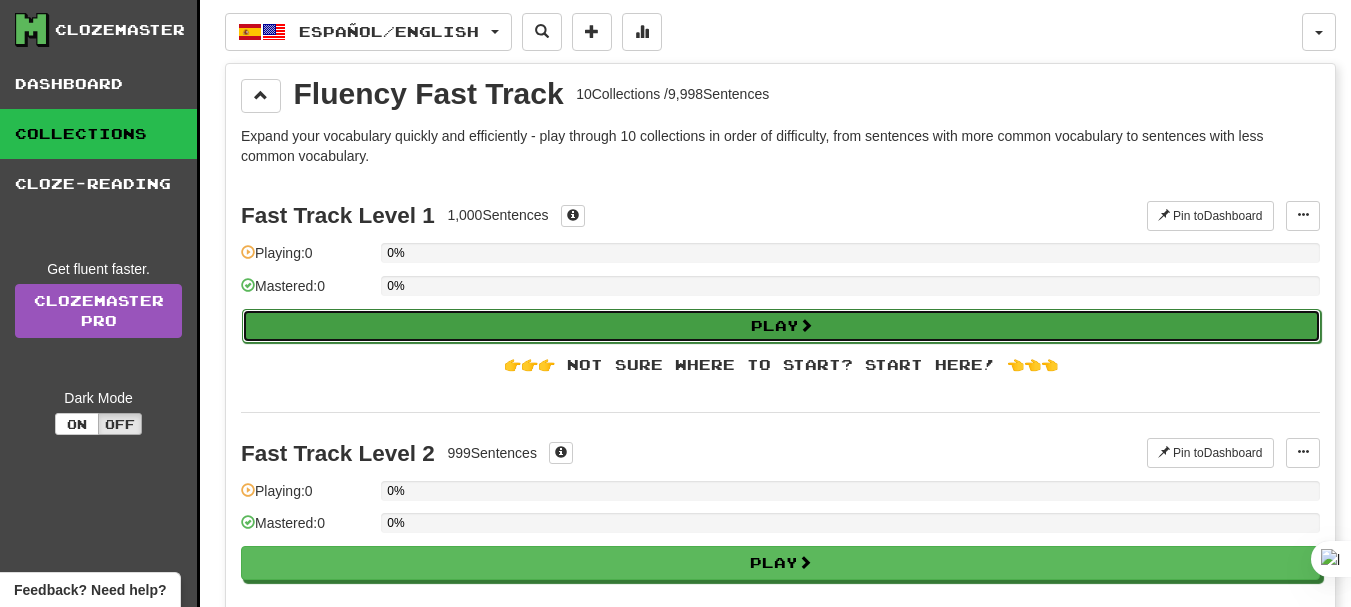 click on "Play" at bounding box center (781, 326) 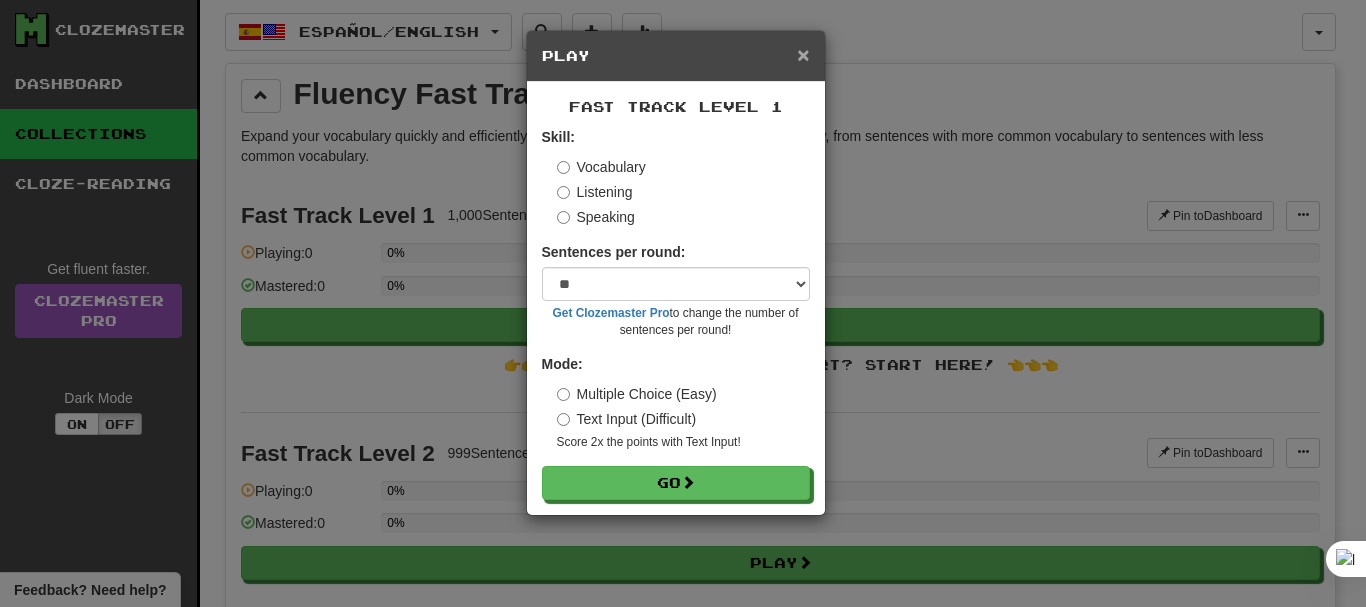 click on "×" at bounding box center [803, 54] 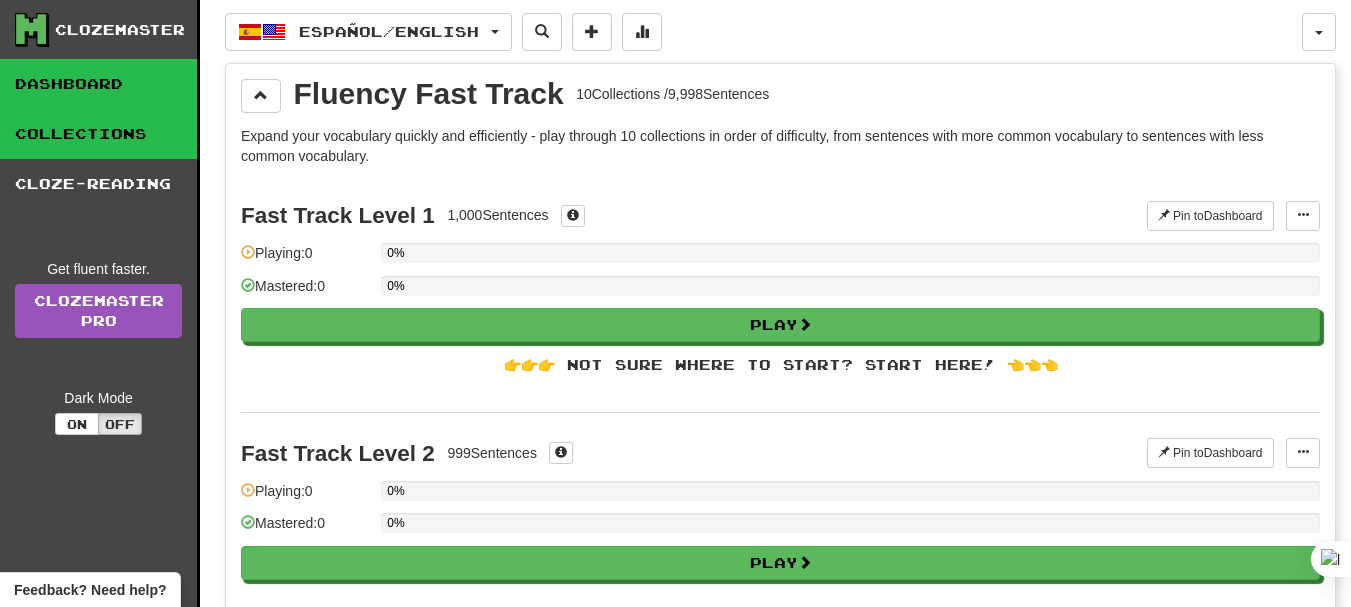 click on "Dashboard" at bounding box center [98, 84] 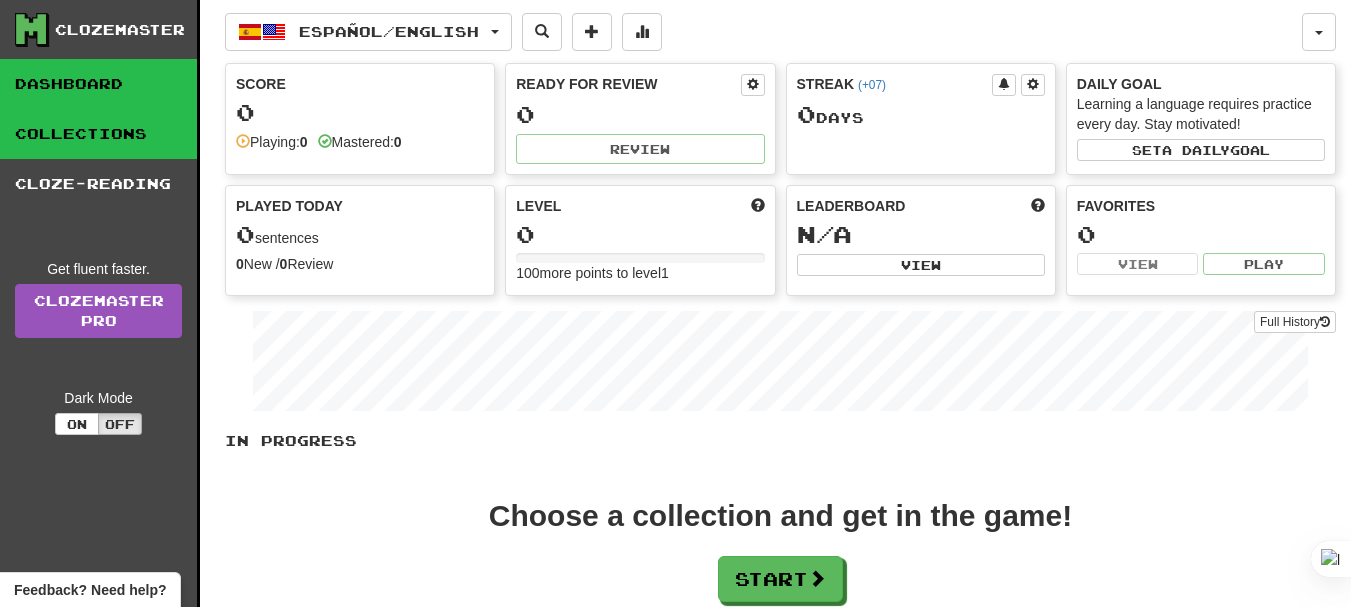 click on "Collections" at bounding box center [98, 134] 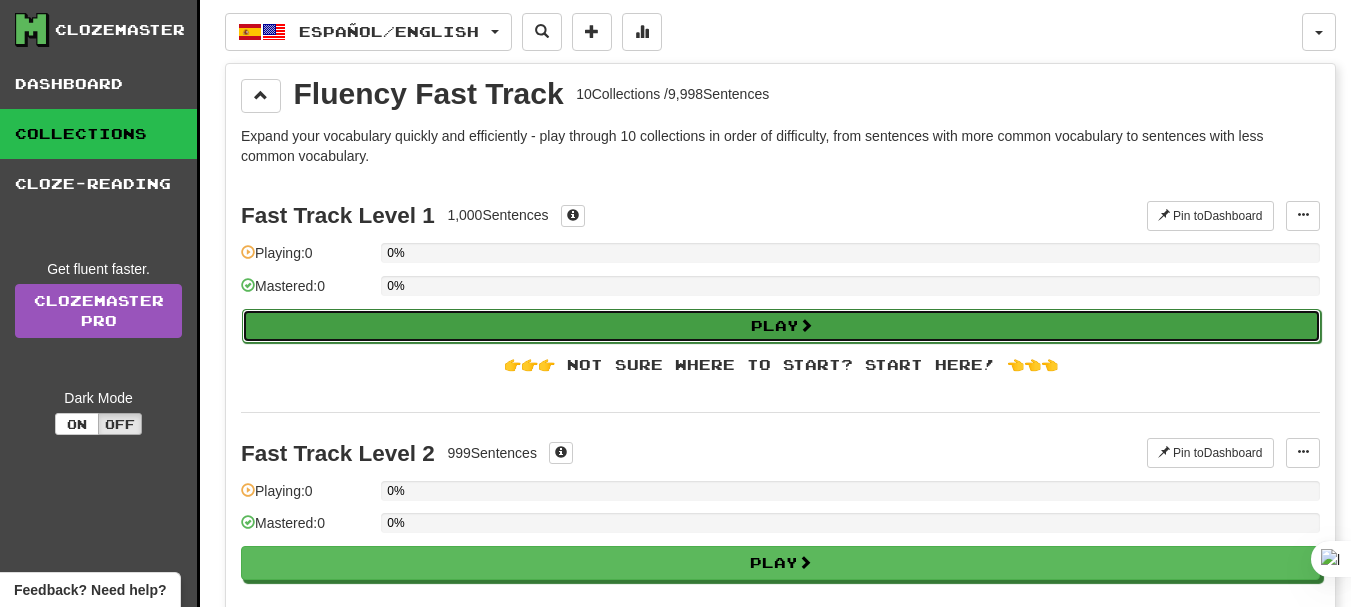 click on "Play" at bounding box center (781, 326) 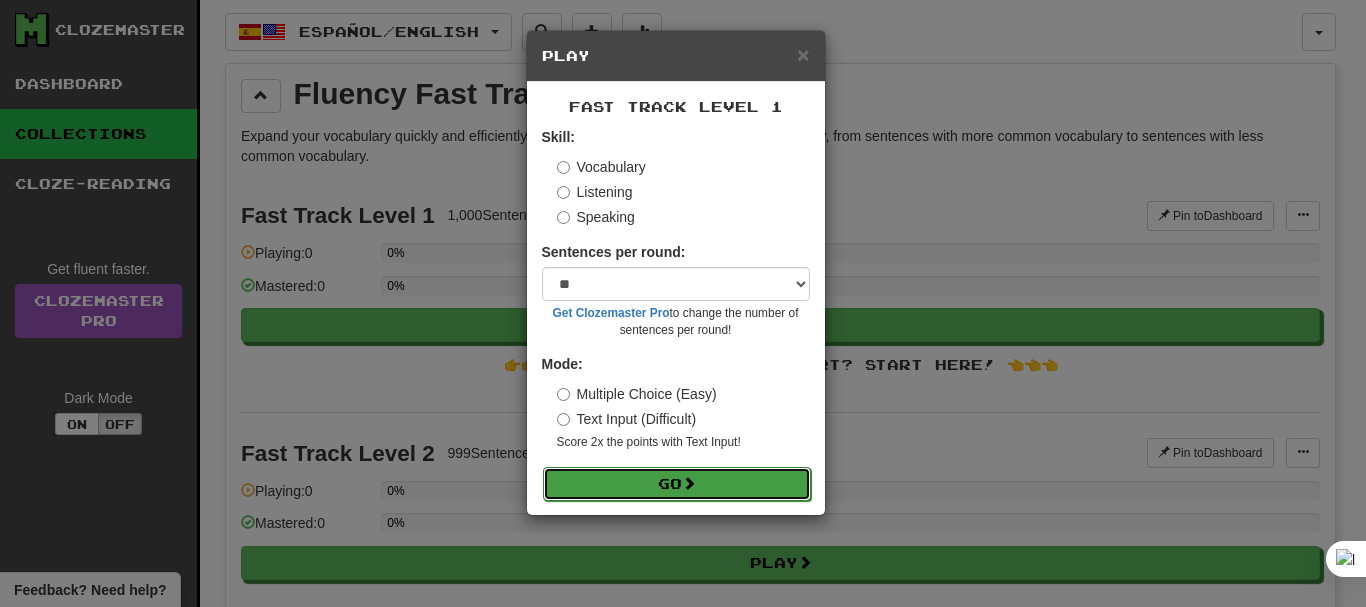click on "Go" at bounding box center (677, 484) 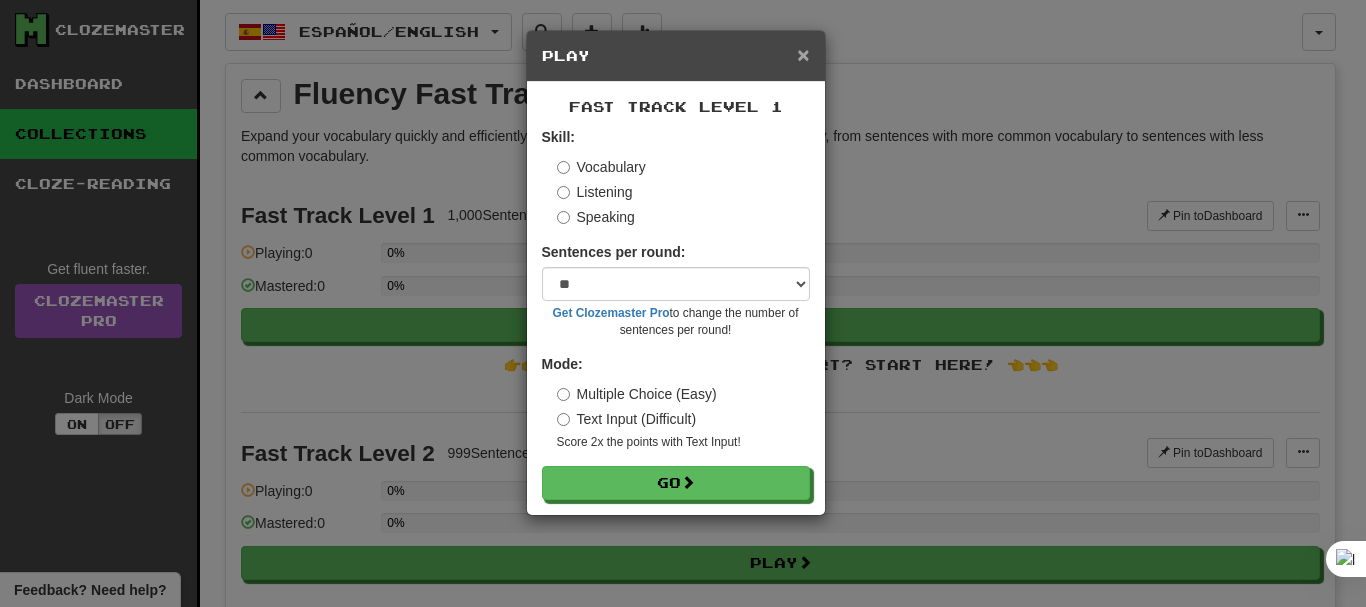 click on "×" at bounding box center [803, 54] 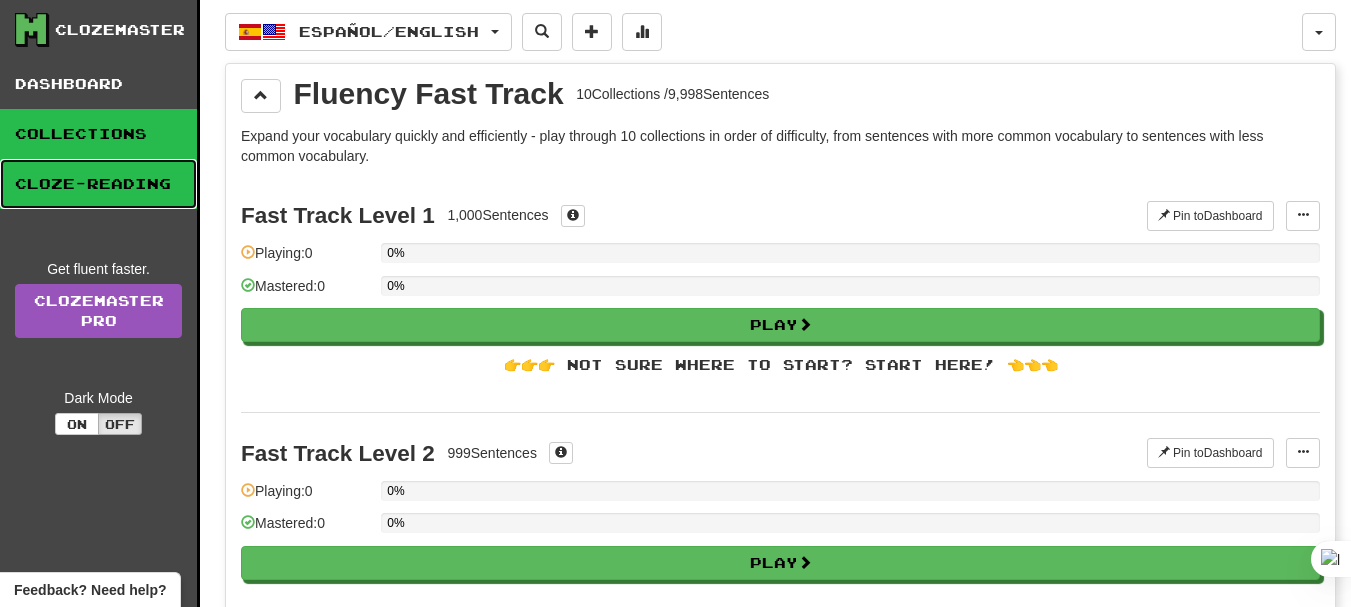 click on "Cloze-Reading" at bounding box center (98, 184) 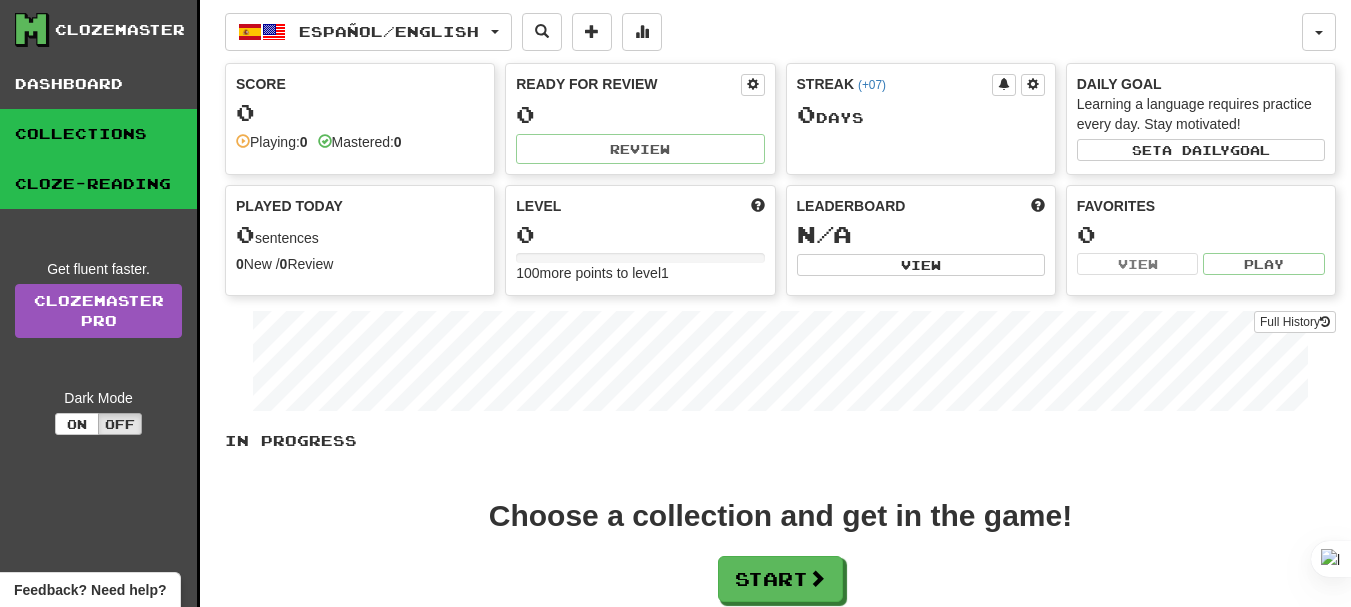 click on "Collections" at bounding box center (98, 134) 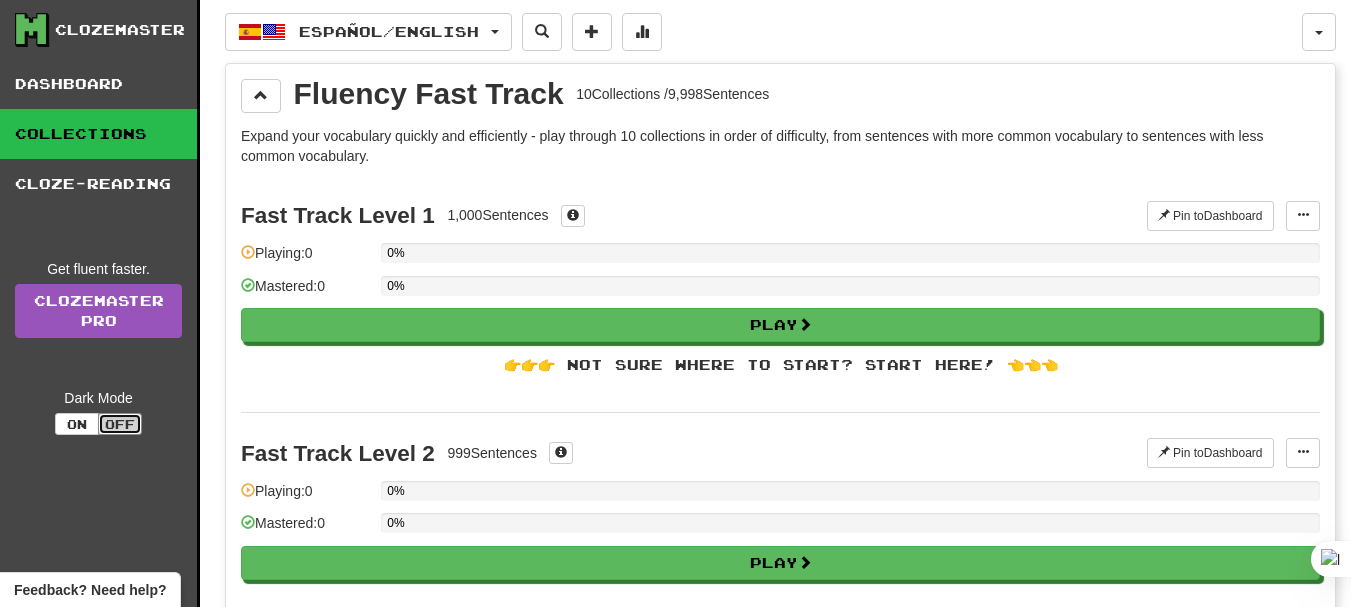 click on "Off" at bounding box center (120, 424) 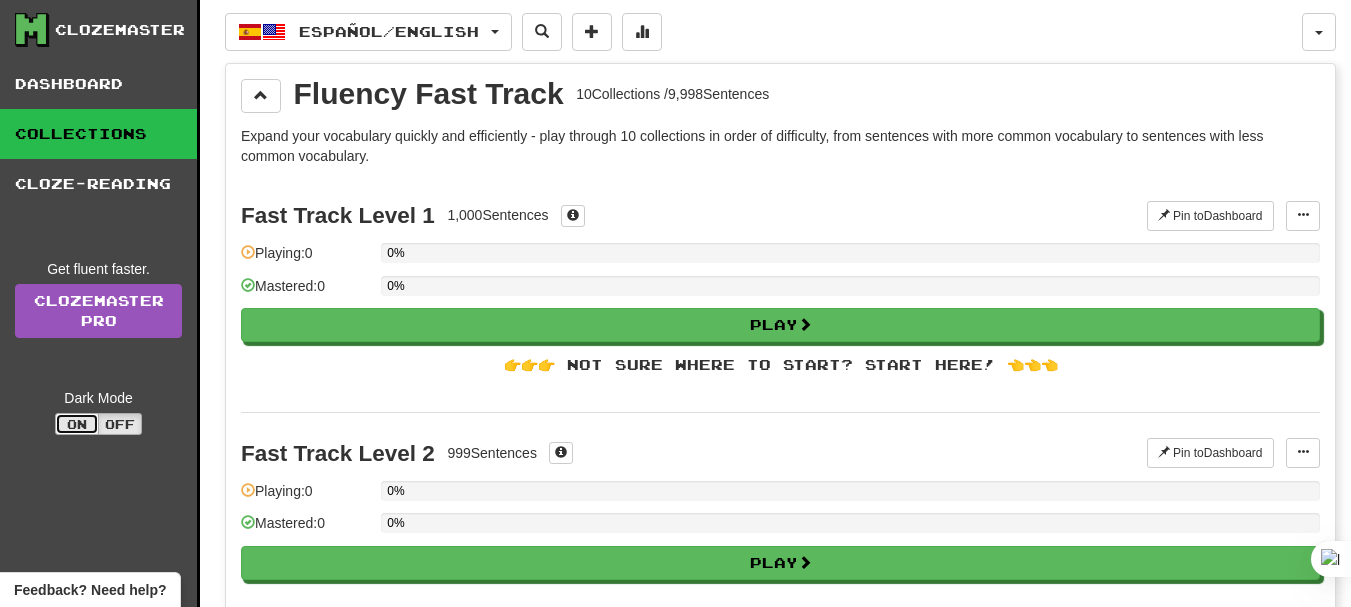 click on "On" at bounding box center (77, 424) 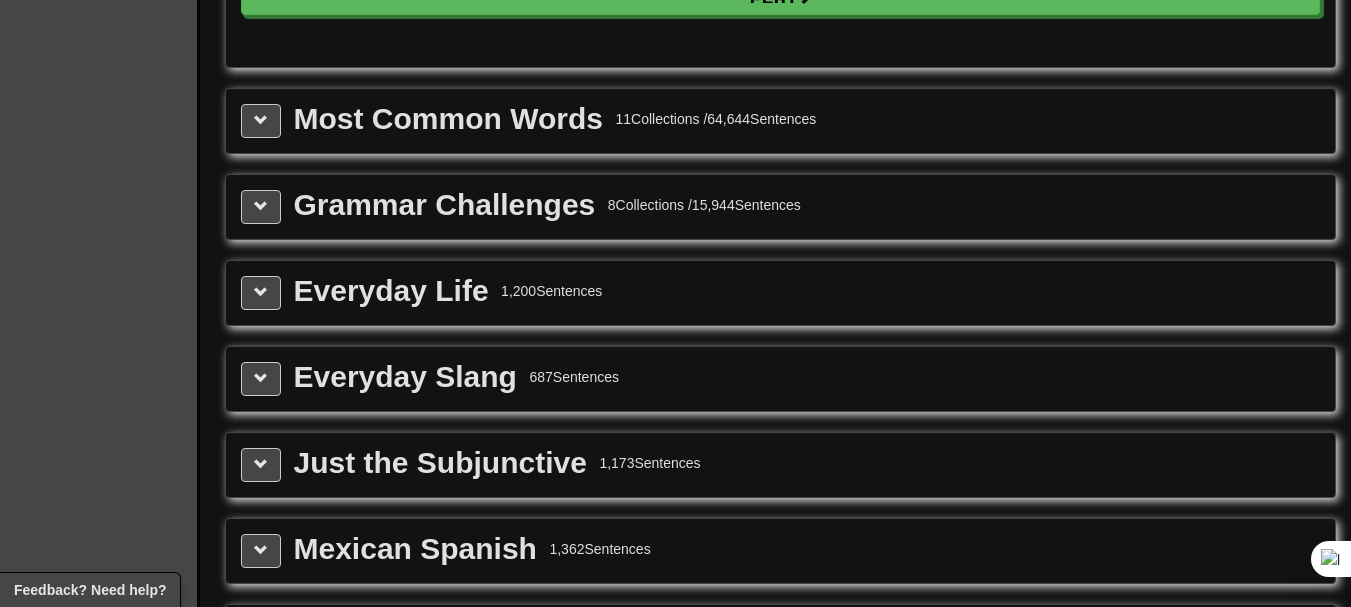 scroll, scrollTop: 2232, scrollLeft: 0, axis: vertical 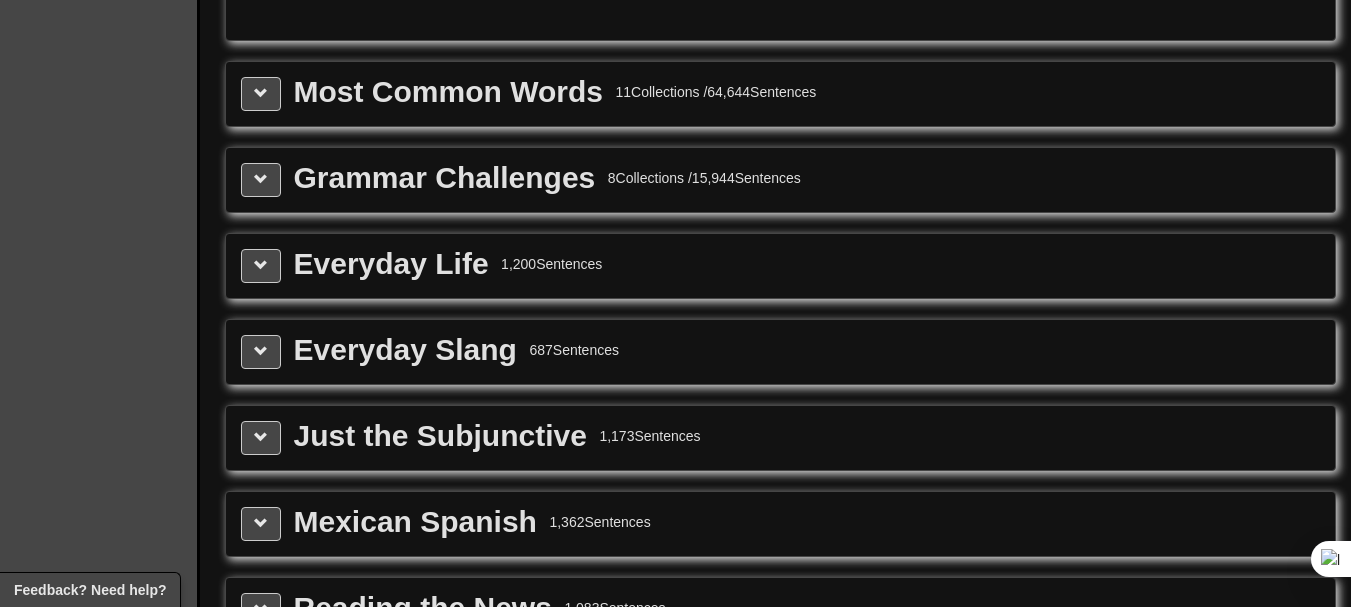click on "Most Common Words" at bounding box center (448, 92) 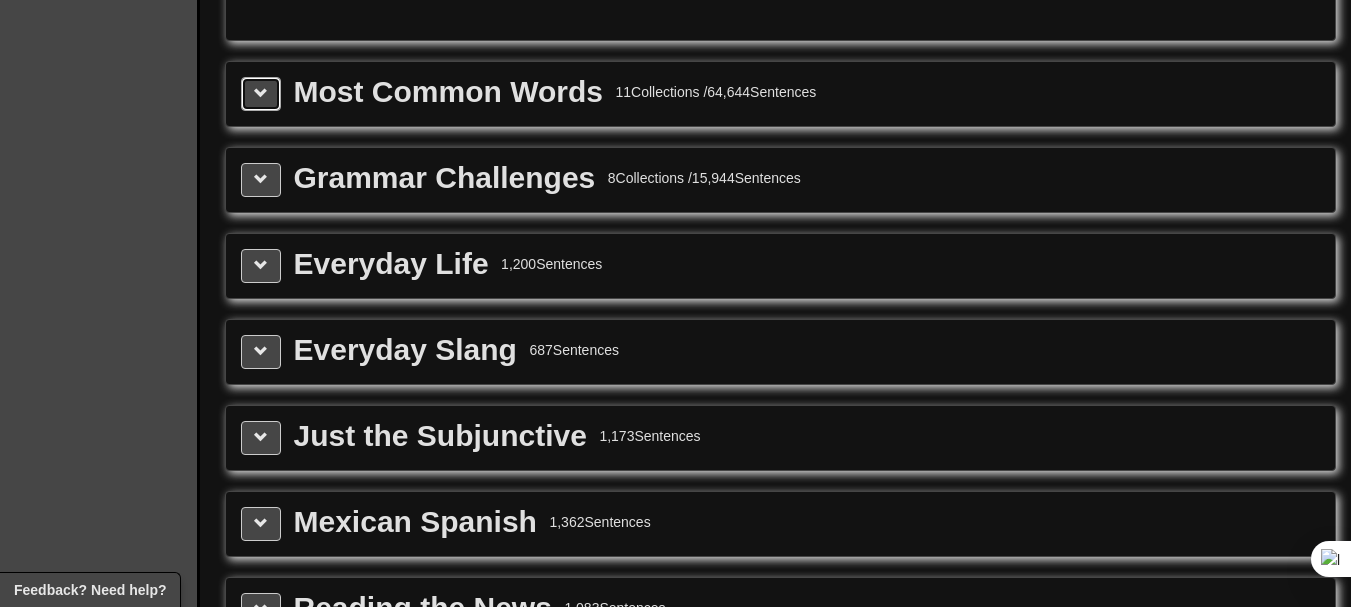 click at bounding box center [261, 93] 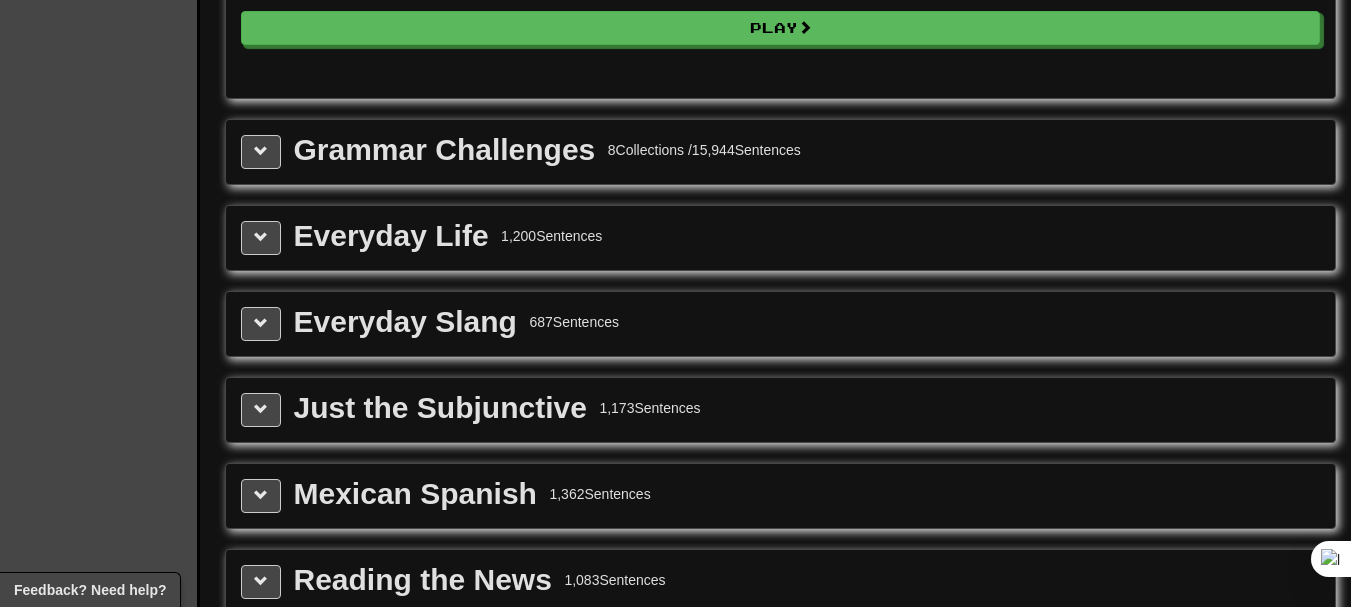 scroll, scrollTop: 4662, scrollLeft: 0, axis: vertical 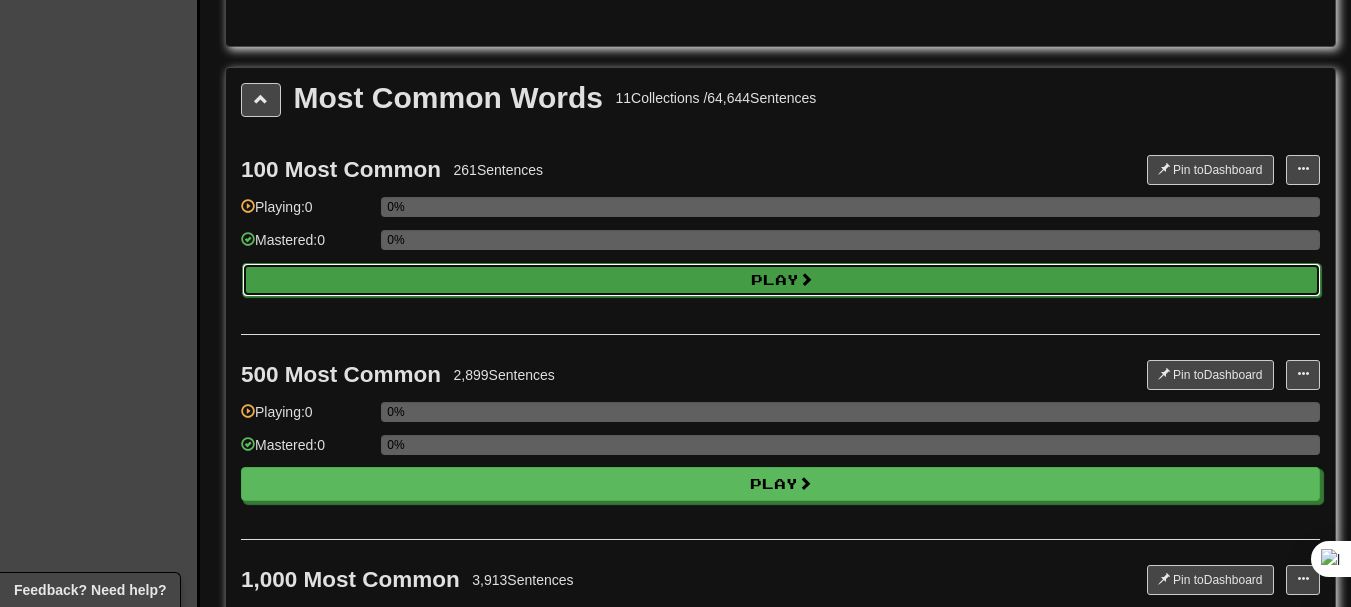 click on "Play" at bounding box center [781, 280] 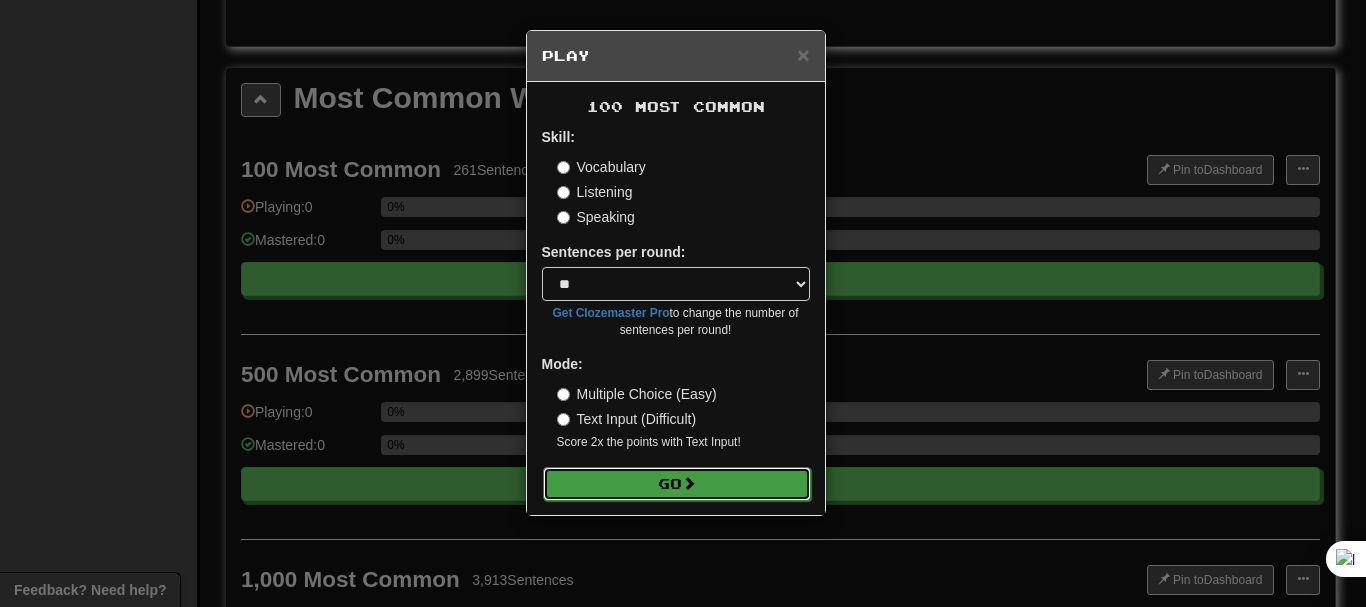 click on "Go" at bounding box center (677, 484) 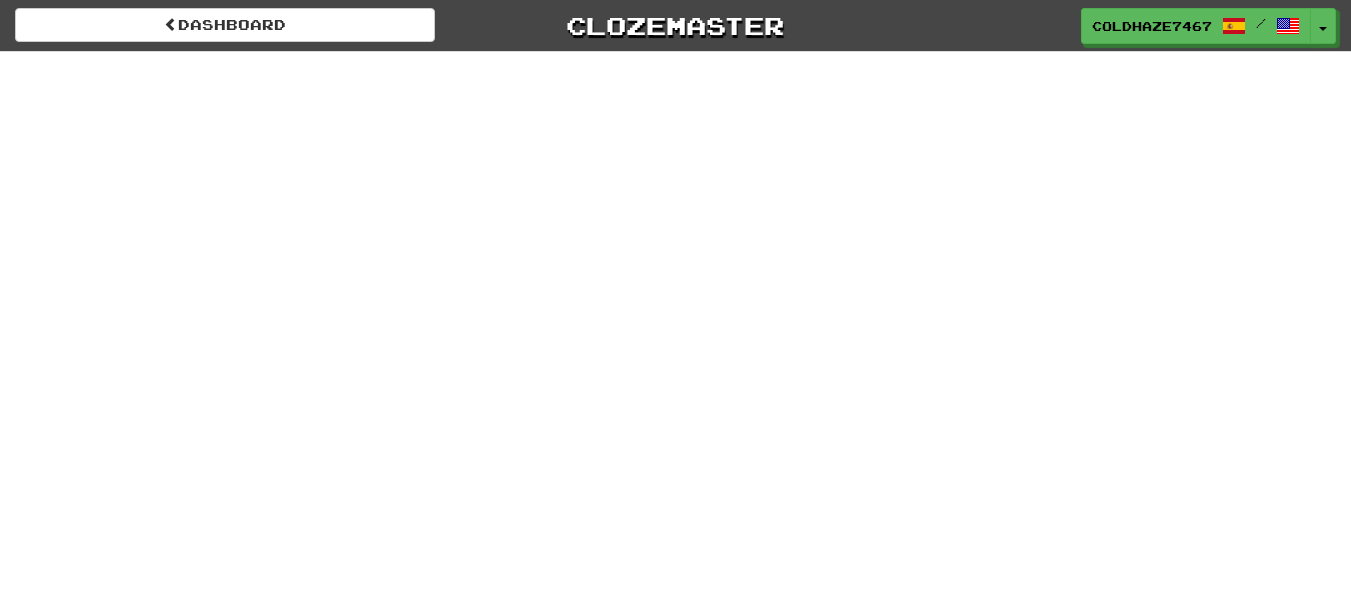 scroll, scrollTop: 0, scrollLeft: 0, axis: both 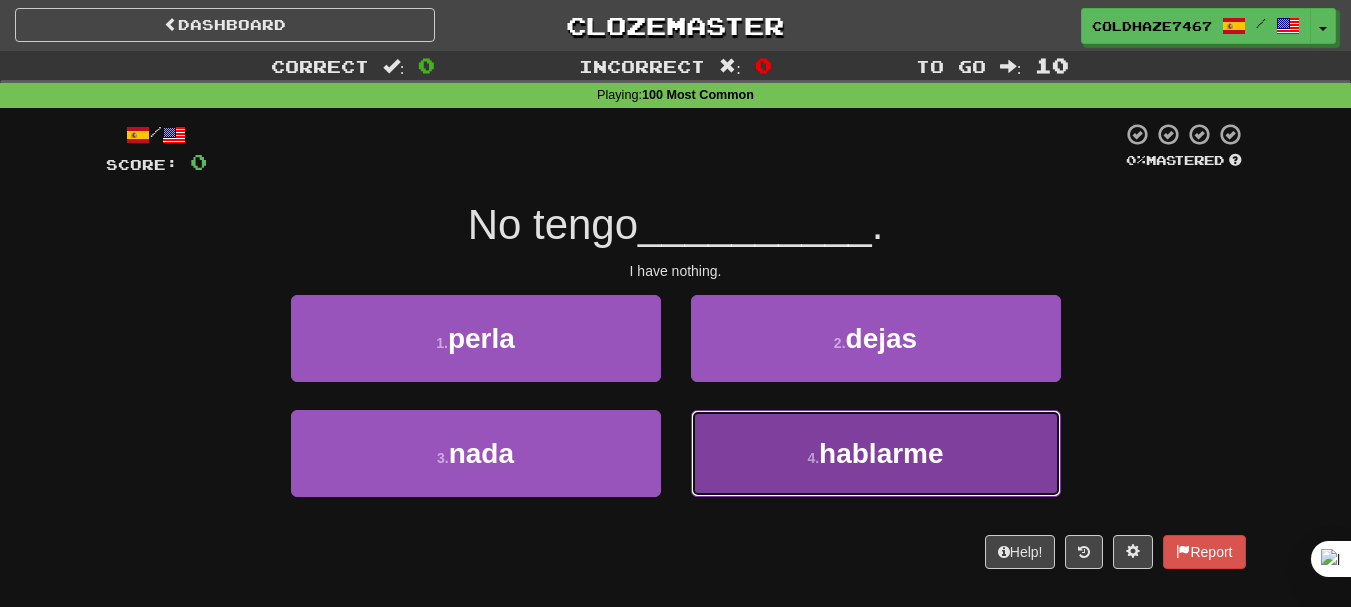 click on "4 .  hablarme" at bounding box center (876, 453) 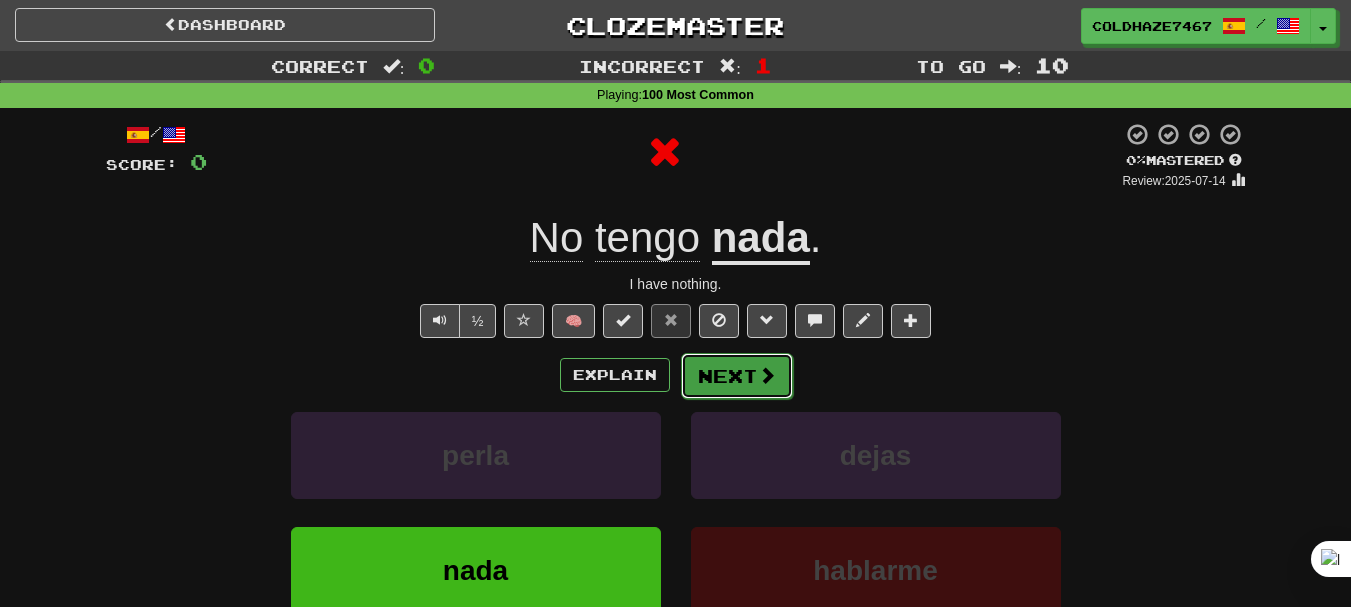 click on "Next" at bounding box center [737, 376] 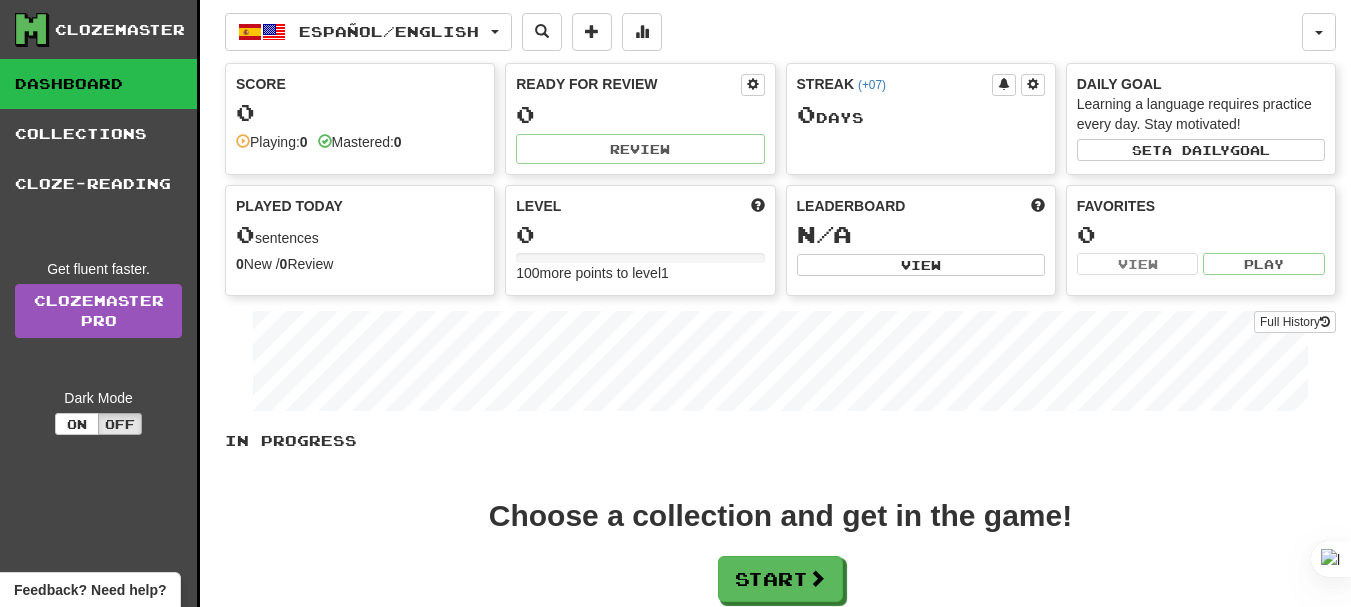 scroll, scrollTop: 801, scrollLeft: 0, axis: vertical 